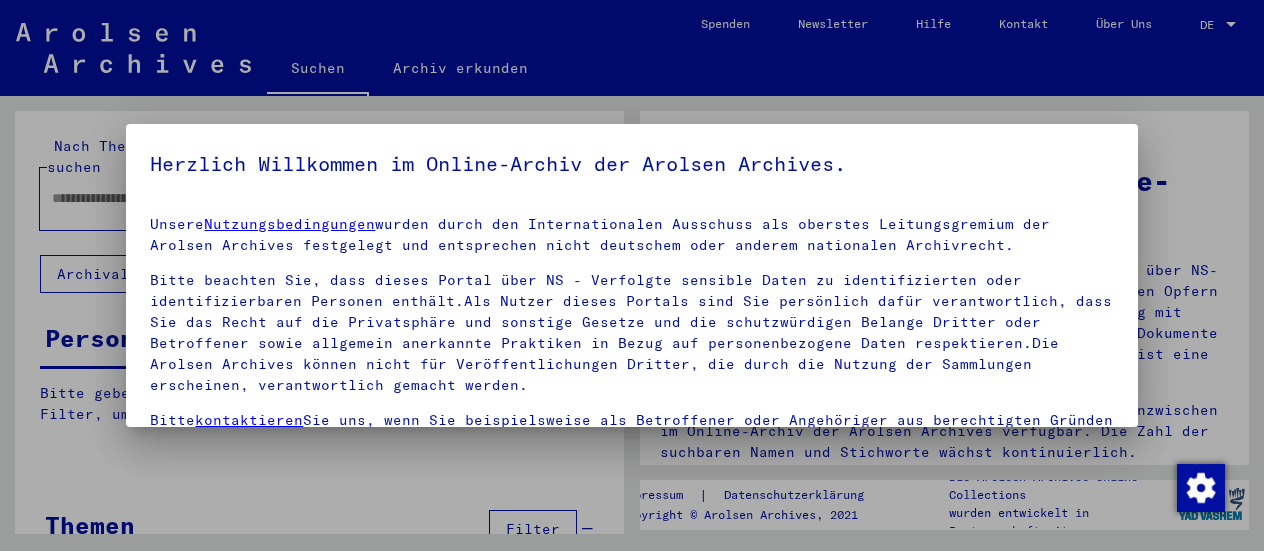 scroll, scrollTop: 0, scrollLeft: 0, axis: both 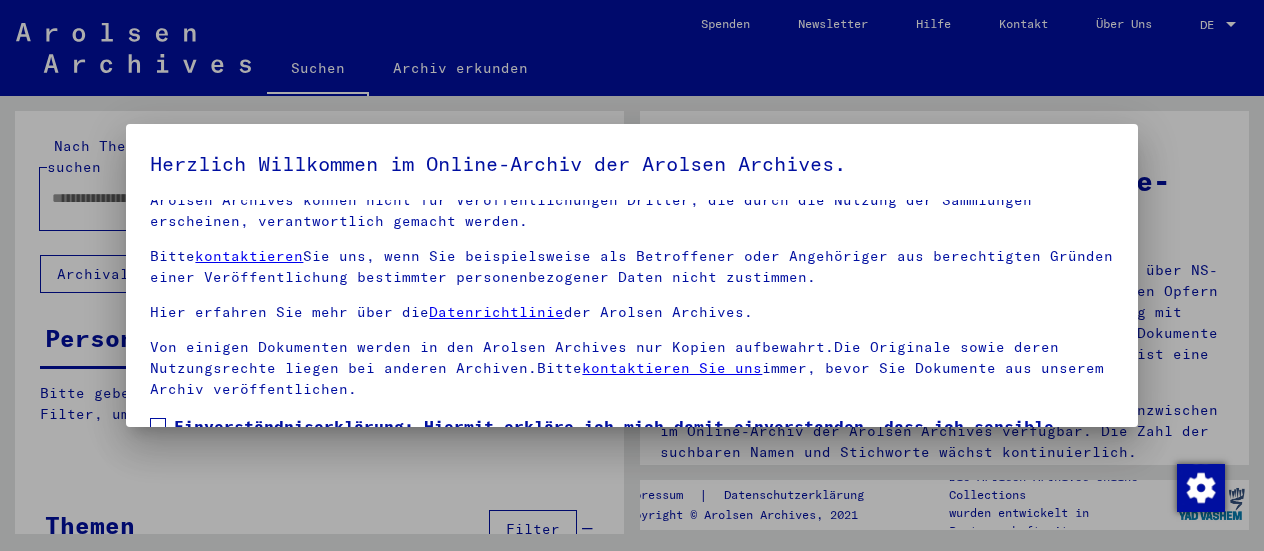 click at bounding box center (158, 426) 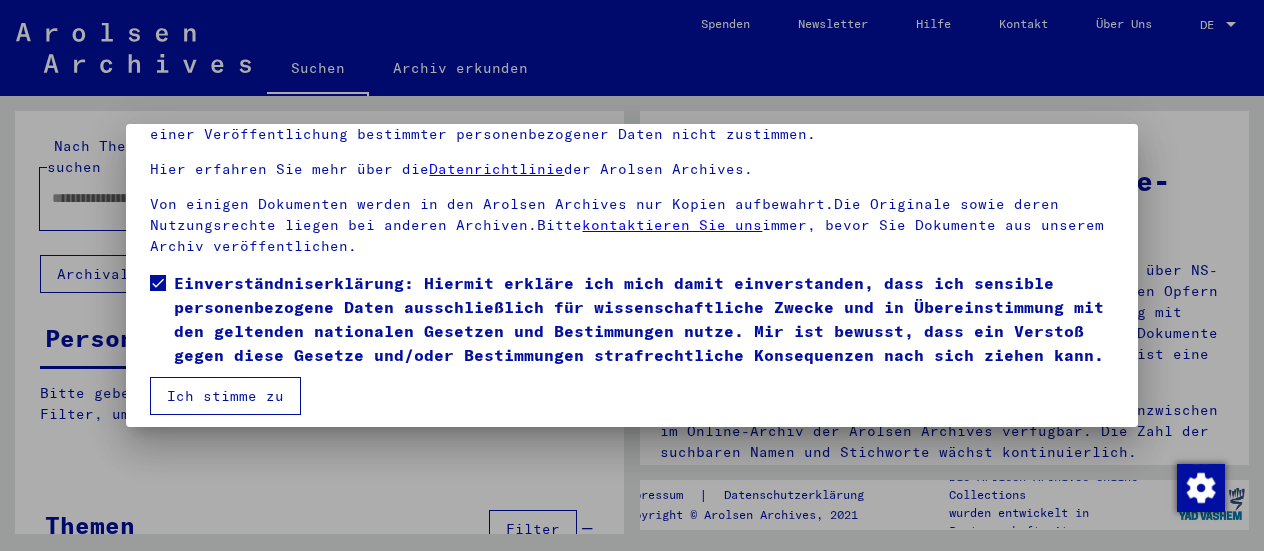 scroll, scrollTop: 155, scrollLeft: 0, axis: vertical 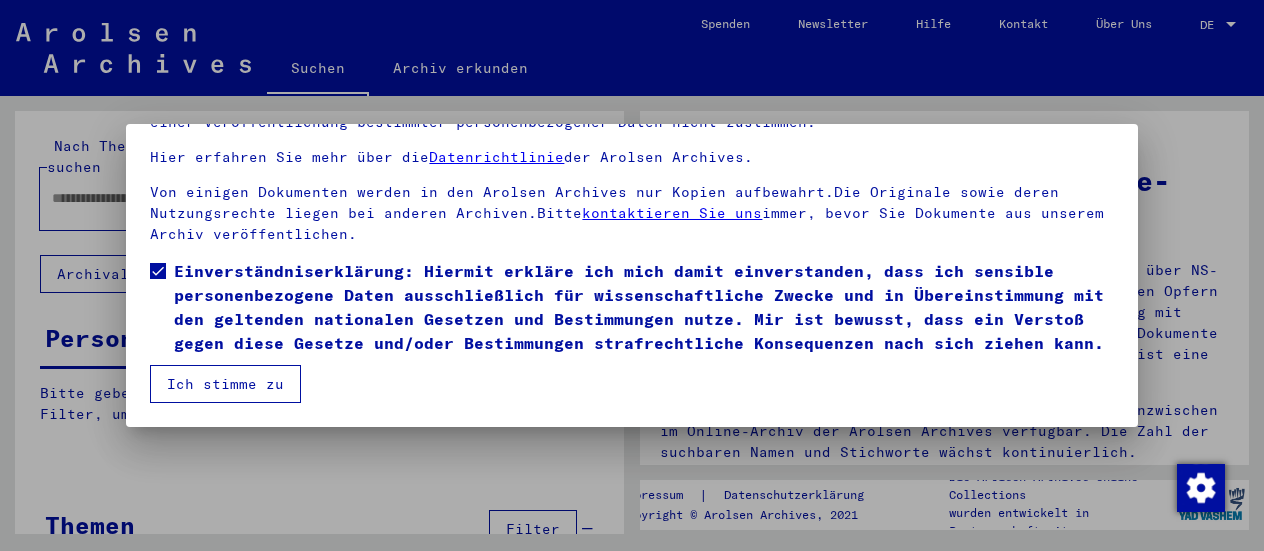 click on "Ich stimme zu" at bounding box center (225, 384) 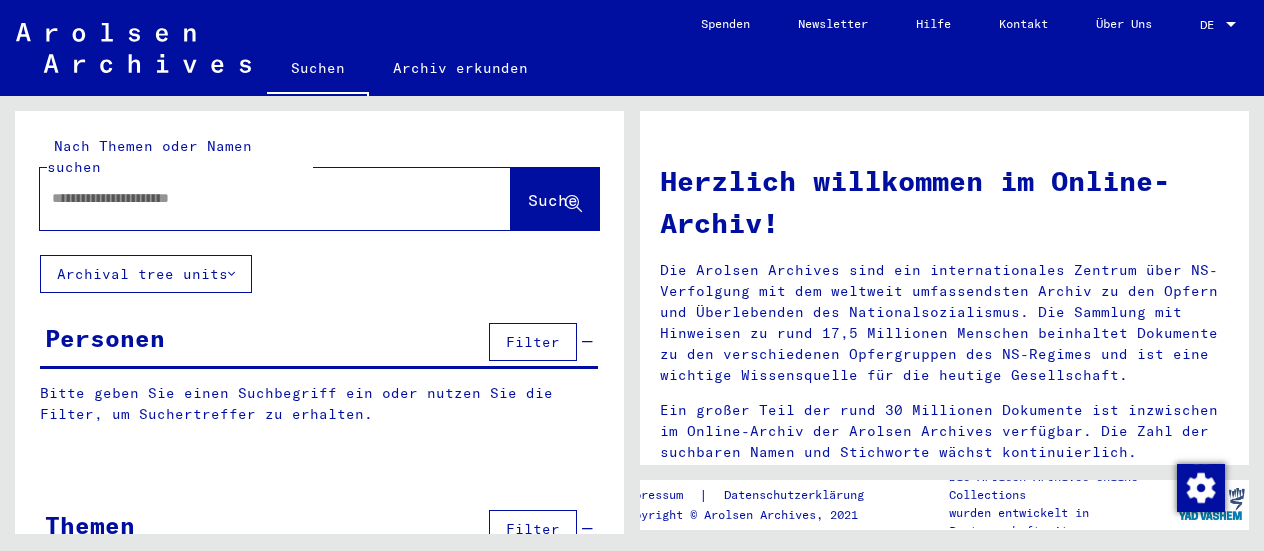 click at bounding box center (251, 198) 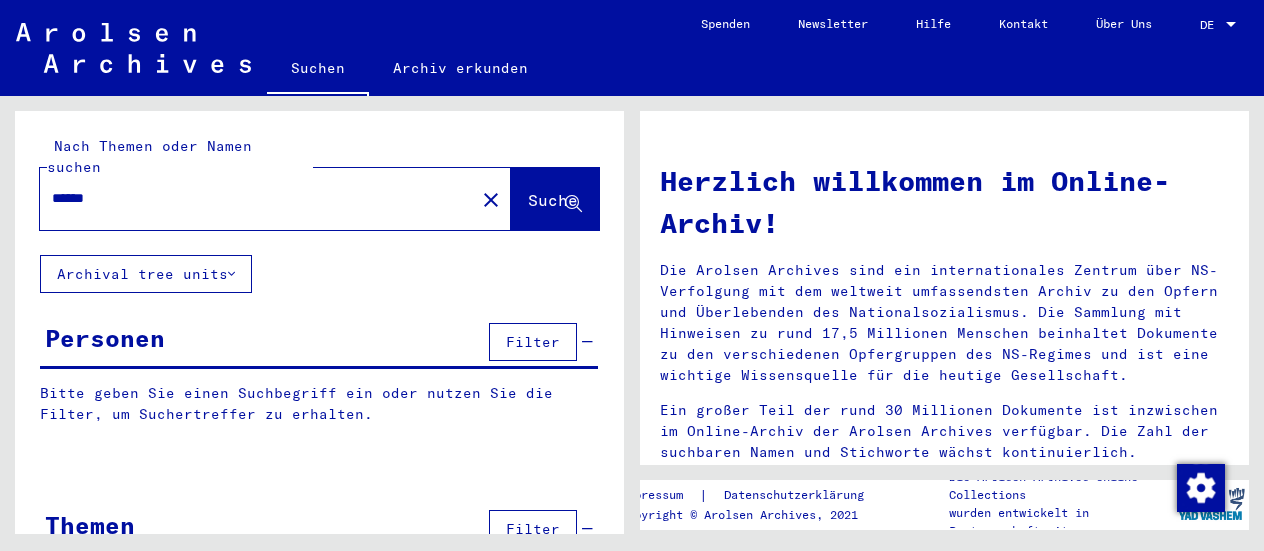 type on "******" 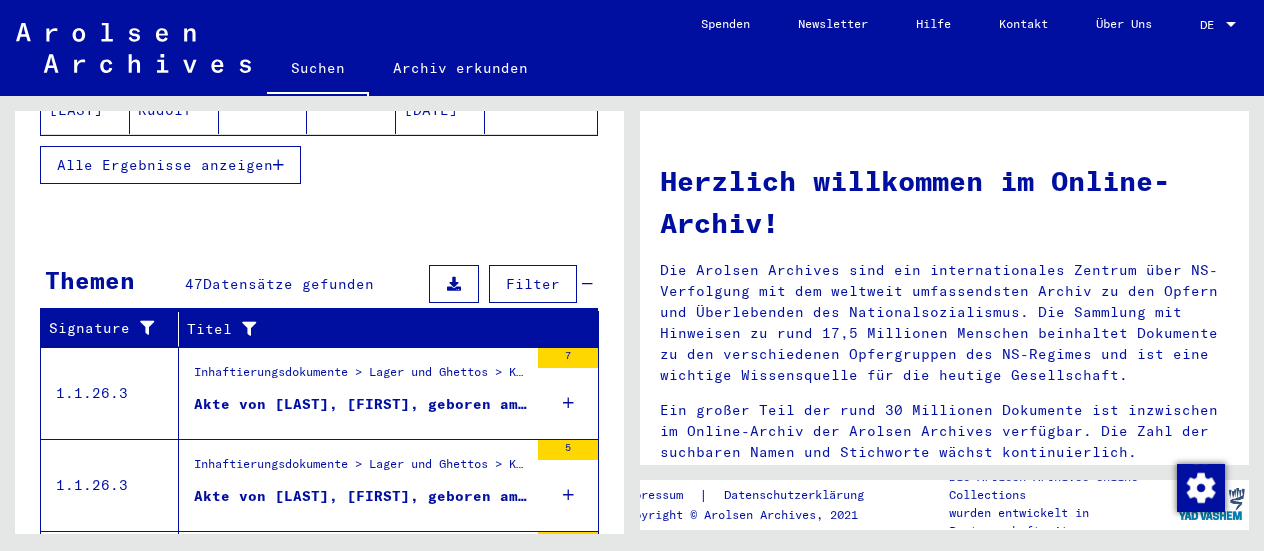 scroll, scrollTop: 600, scrollLeft: 0, axis: vertical 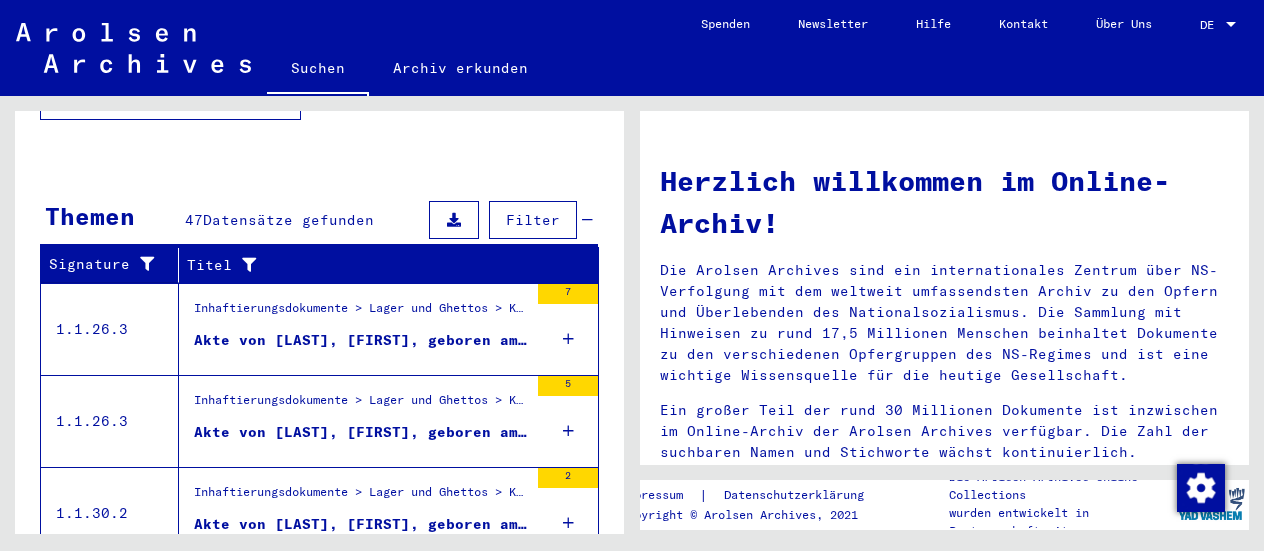 click on "Akte von [LAST], [FIRST], geboren am [DATE]" at bounding box center (361, 340) 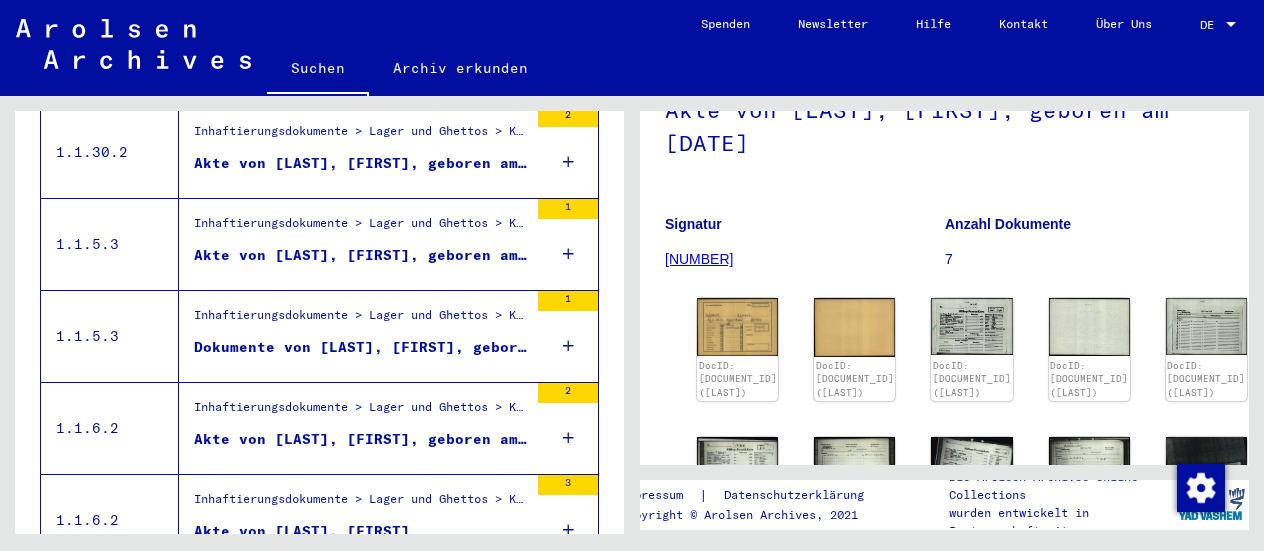 scroll, scrollTop: 200, scrollLeft: 0, axis: vertical 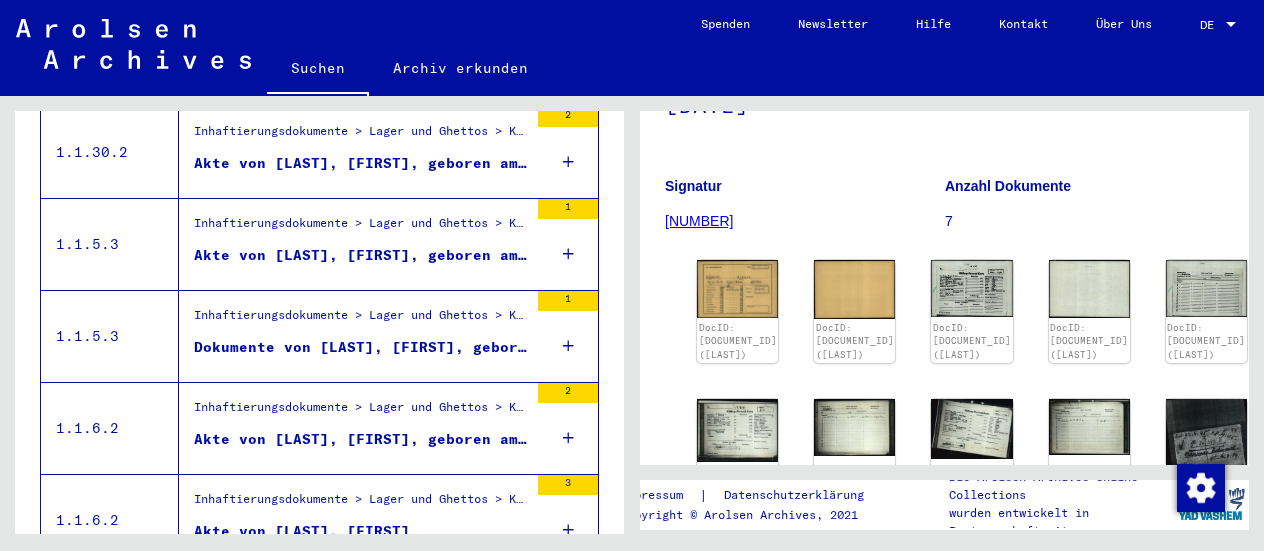 click 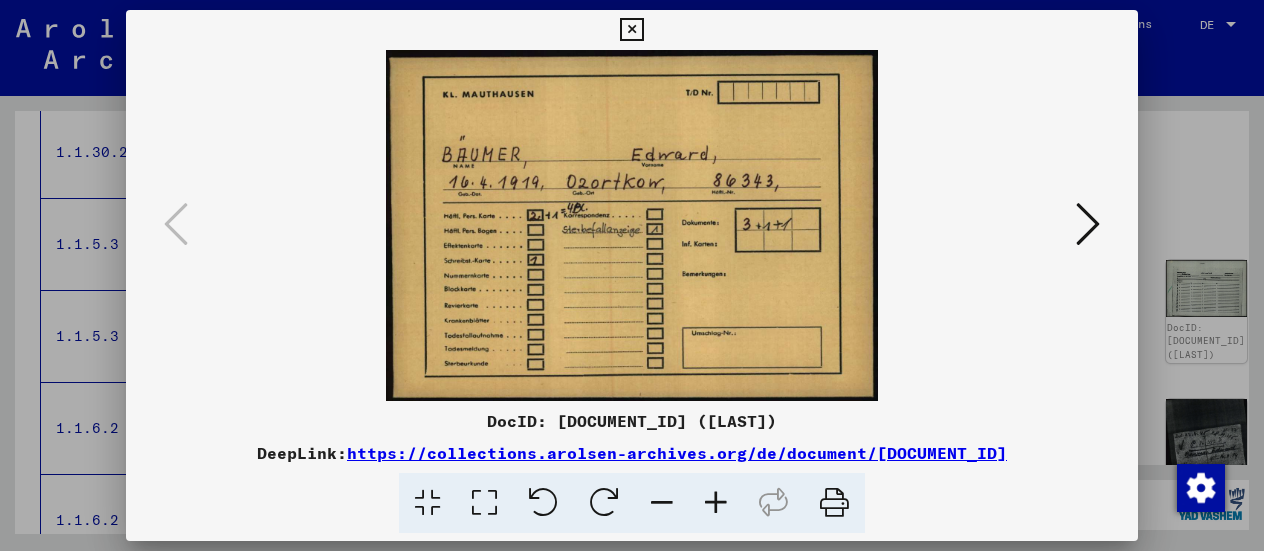 click at bounding box center (1088, 224) 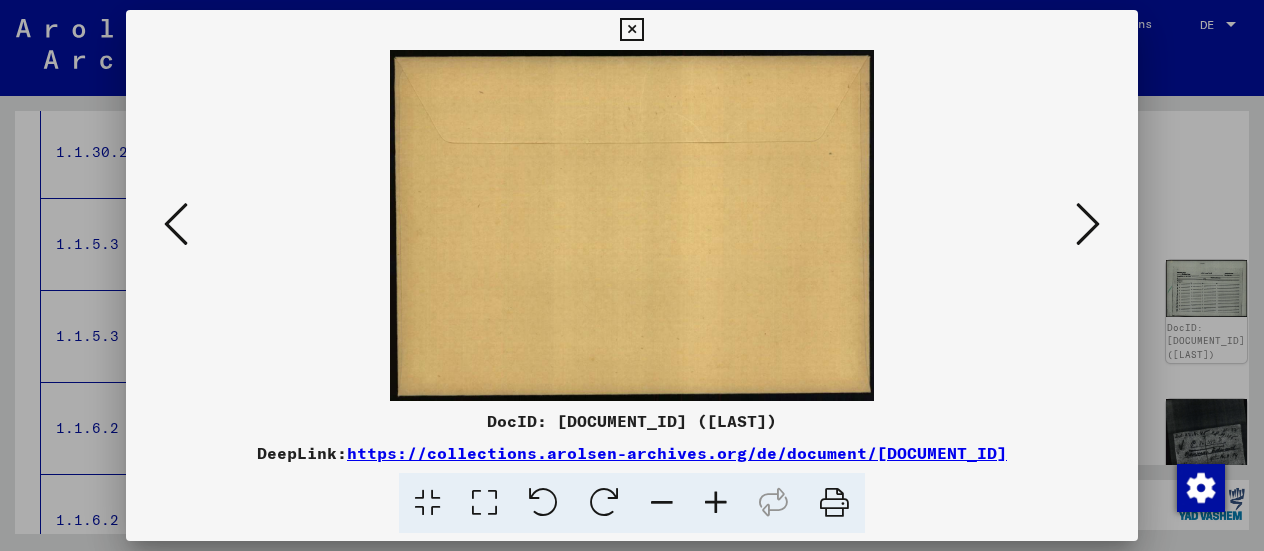 click at bounding box center (1088, 224) 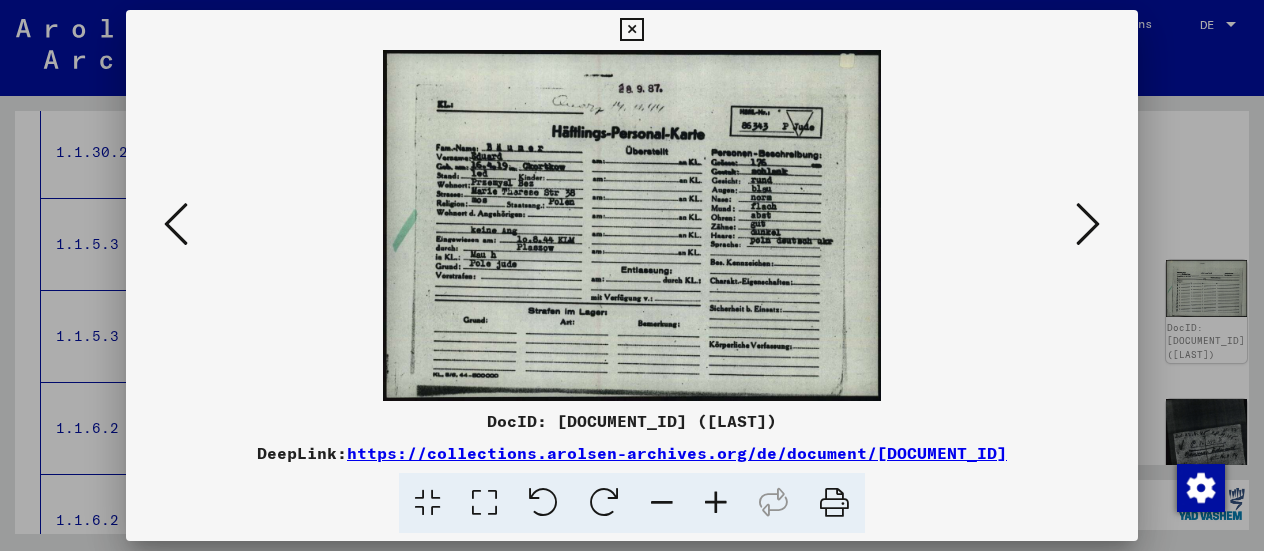 click at bounding box center [716, 503] 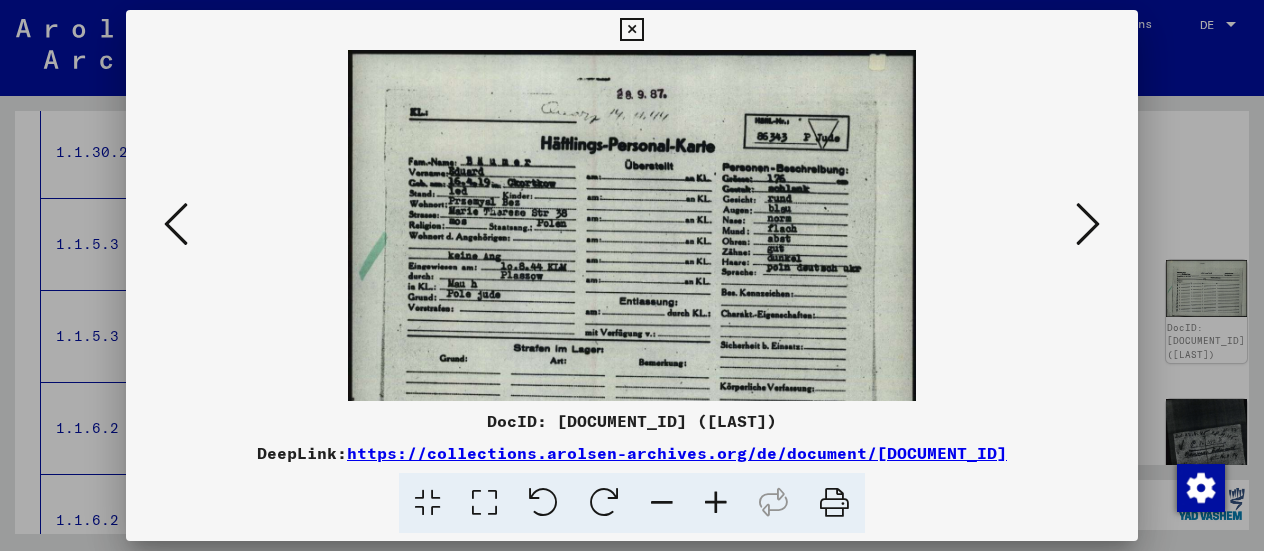 click at bounding box center [716, 503] 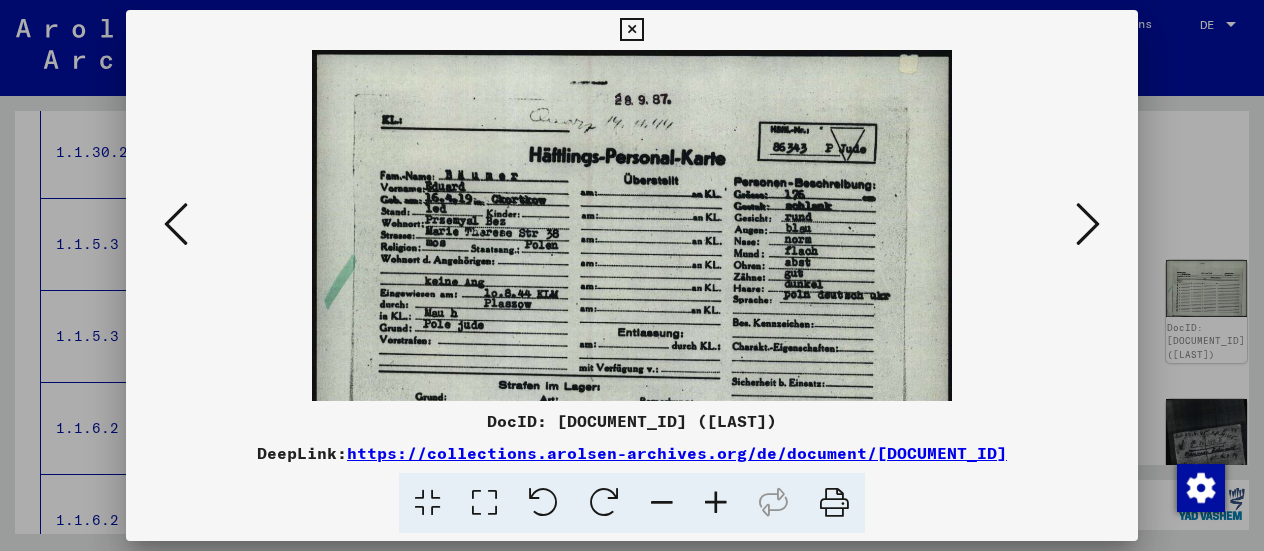 click at bounding box center [716, 503] 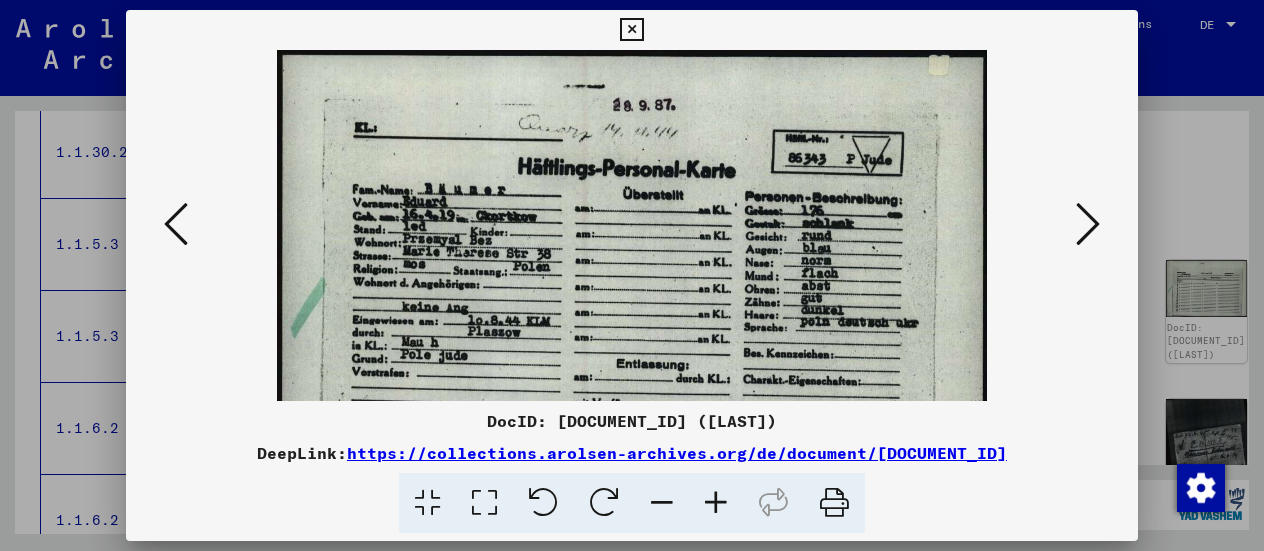 click at bounding box center [716, 503] 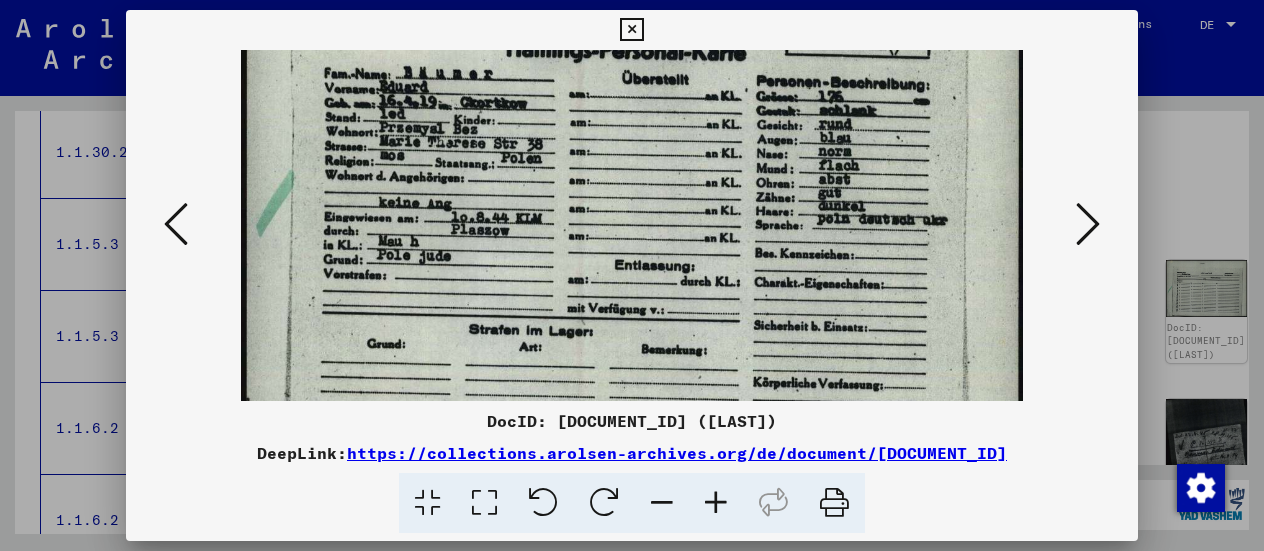 scroll, scrollTop: 132, scrollLeft: 0, axis: vertical 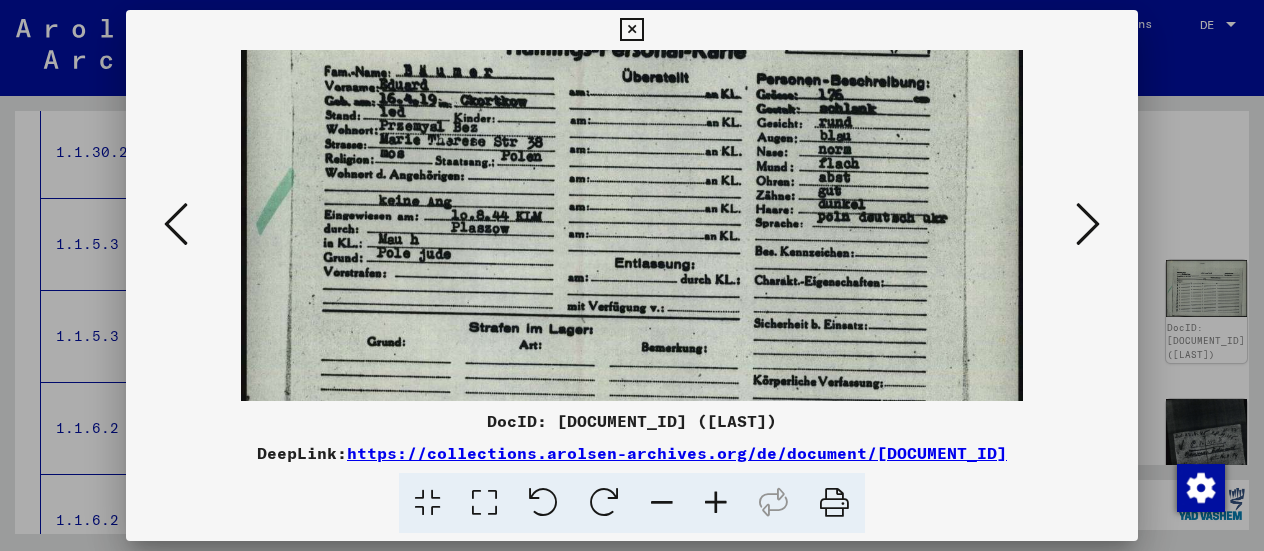 drag, startPoint x: 515, startPoint y: 370, endPoint x: 548, endPoint y: 238, distance: 136.06248 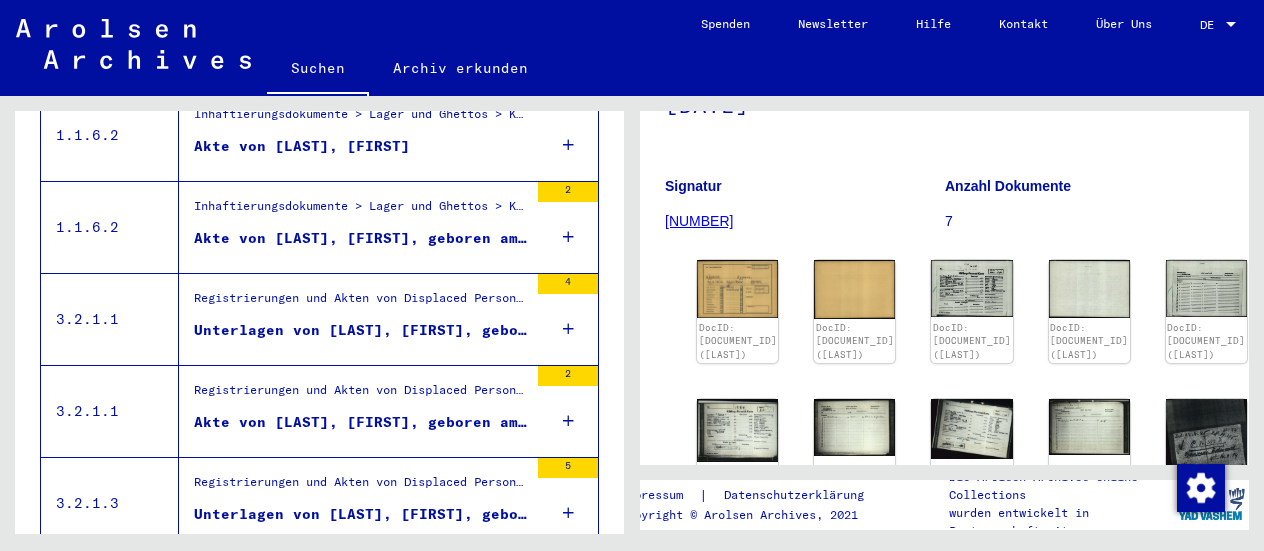 scroll, scrollTop: 1000, scrollLeft: 0, axis: vertical 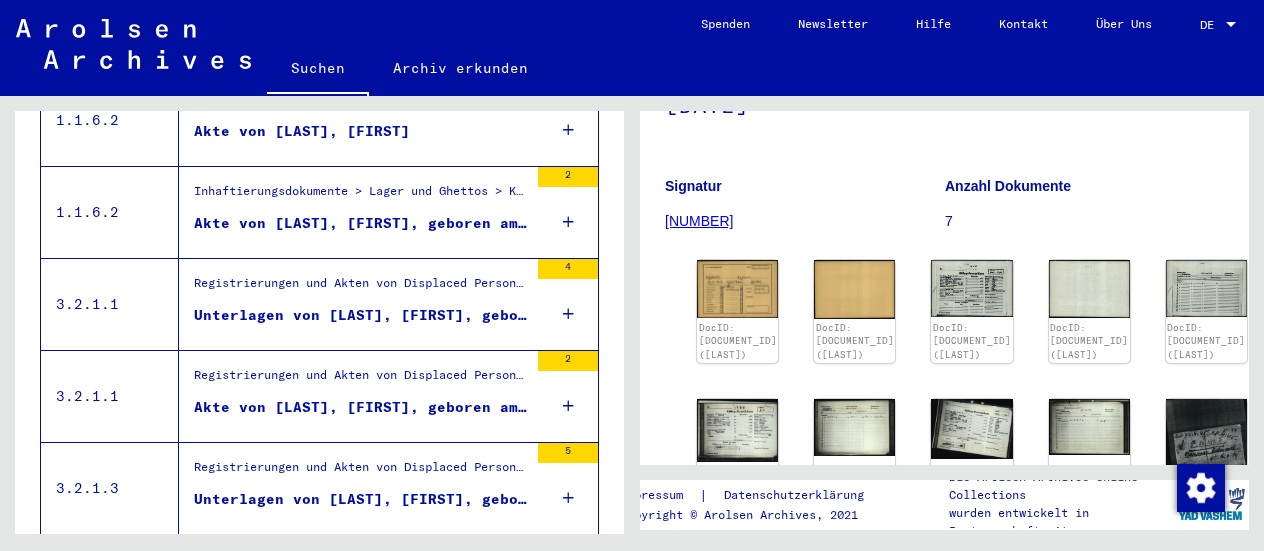 click on "Unterlagen von [LAST], [FIRST], geboren am [DATE], geboren in [CITY] und von weiteren Personen" at bounding box center (361, 499) 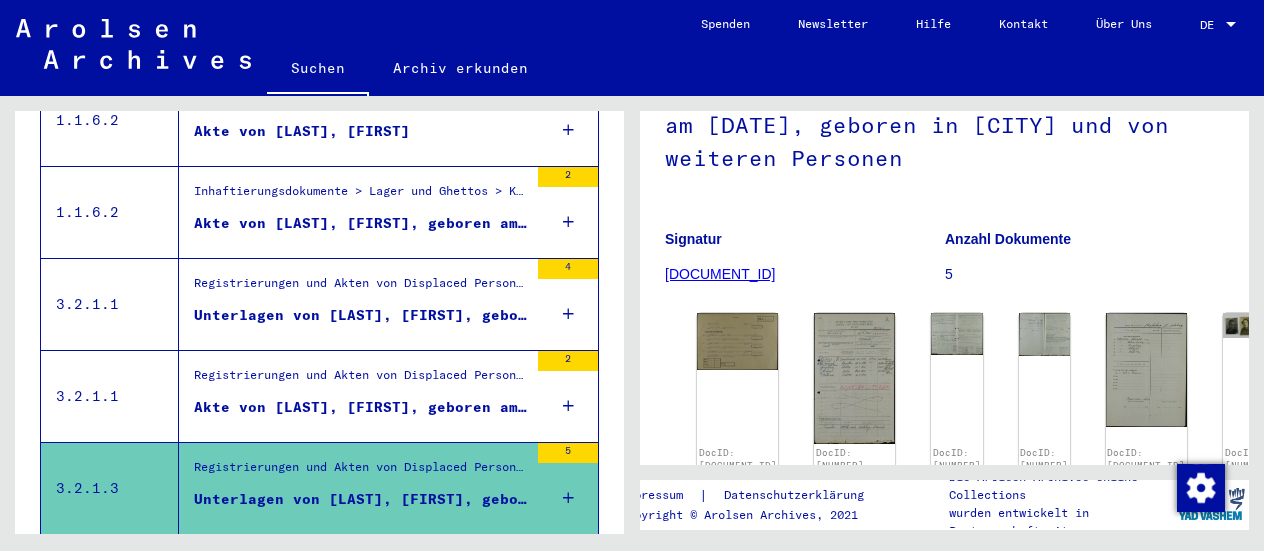 scroll, scrollTop: 200, scrollLeft: 0, axis: vertical 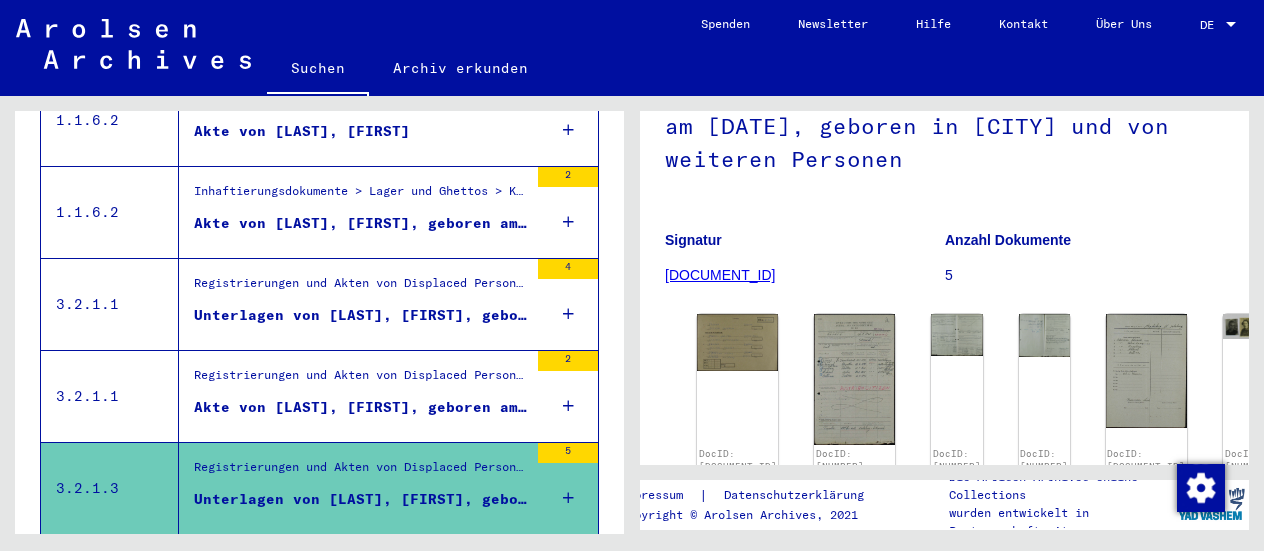 click 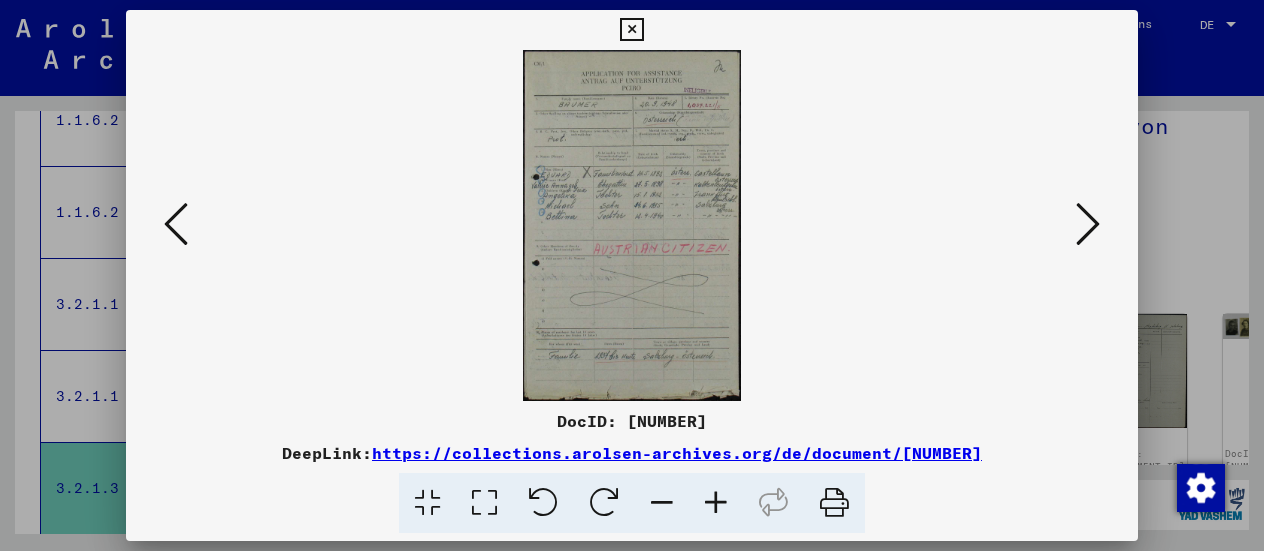 click at bounding box center [1088, 224] 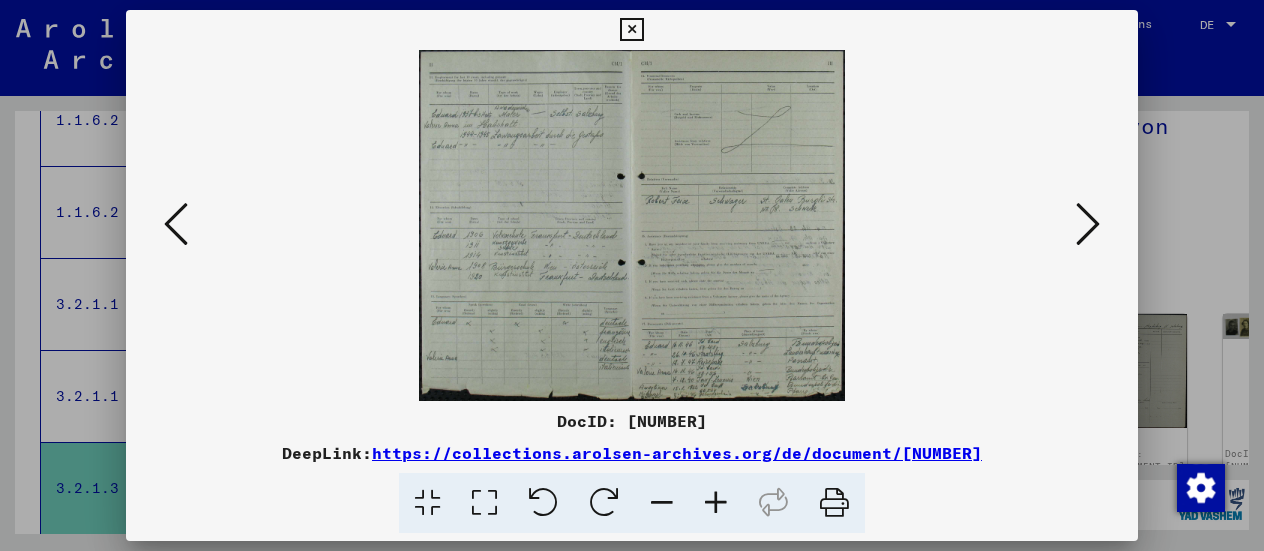 click at bounding box center (716, 503) 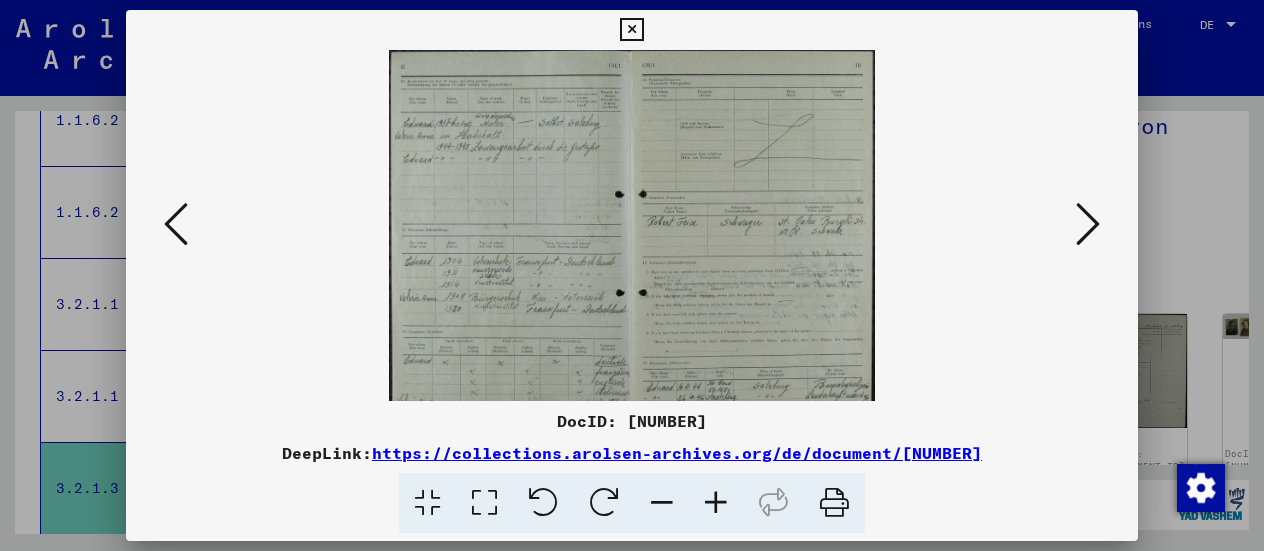 click at bounding box center (716, 503) 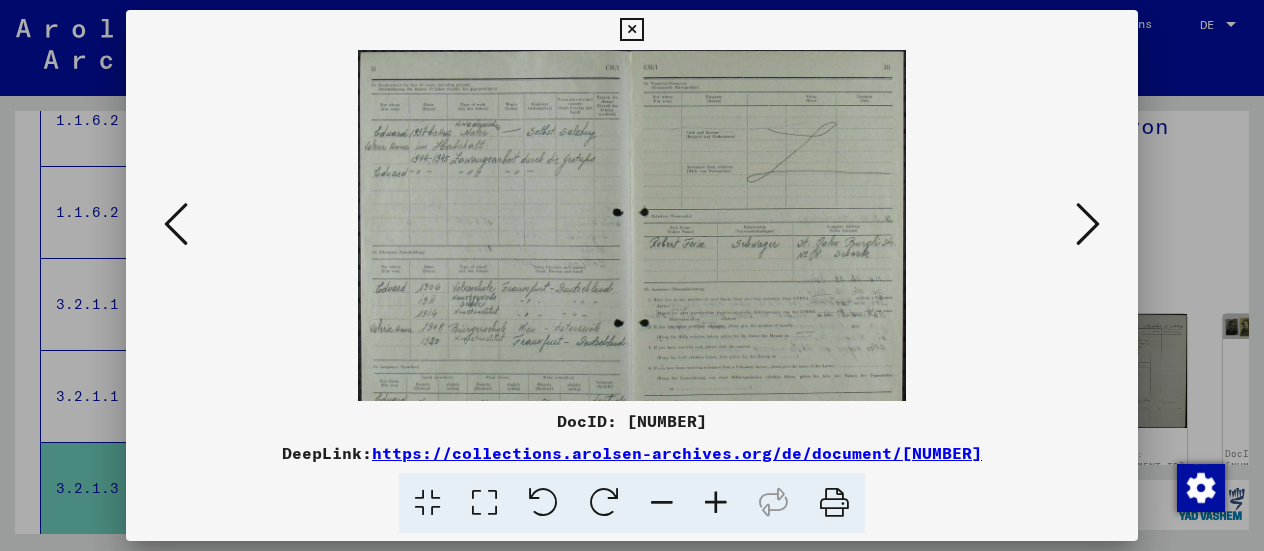 click at bounding box center (716, 503) 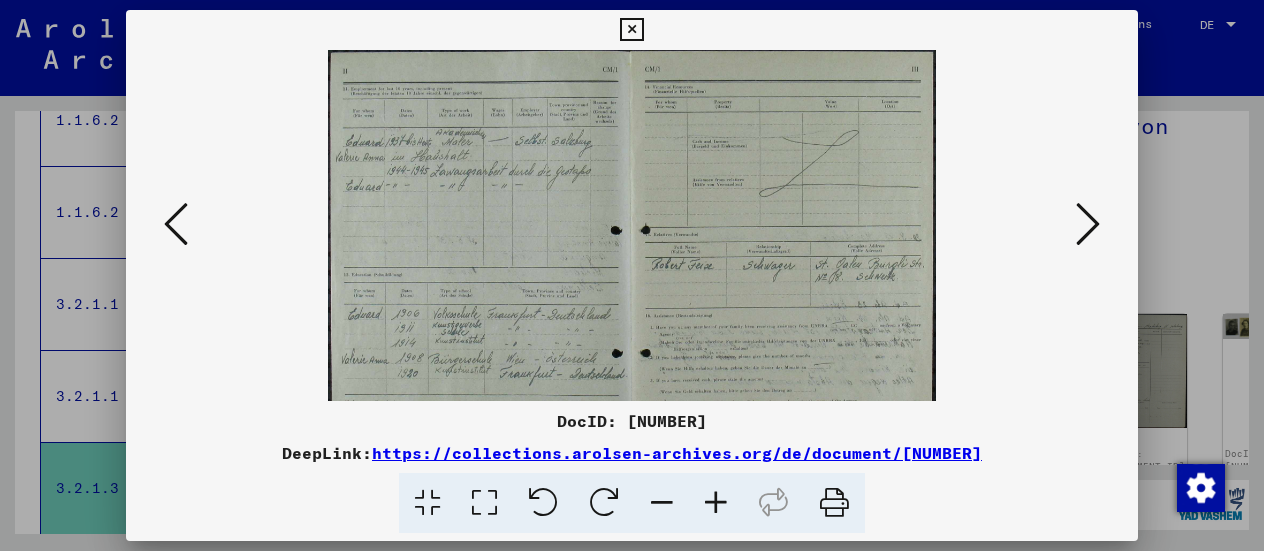 click at bounding box center [716, 503] 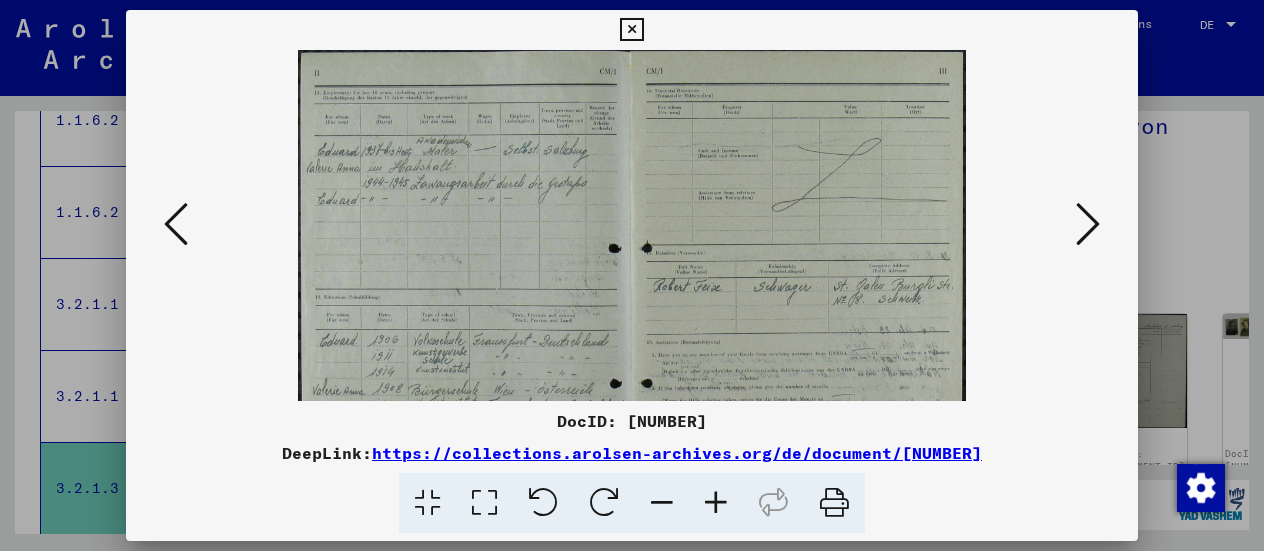 click at bounding box center [716, 503] 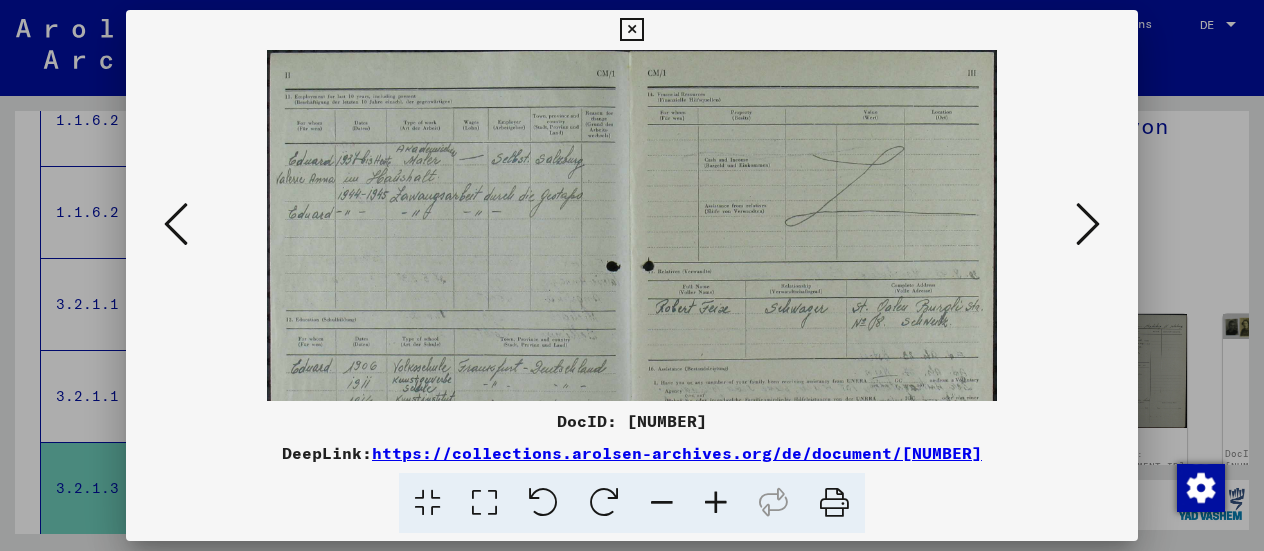 click at bounding box center (716, 503) 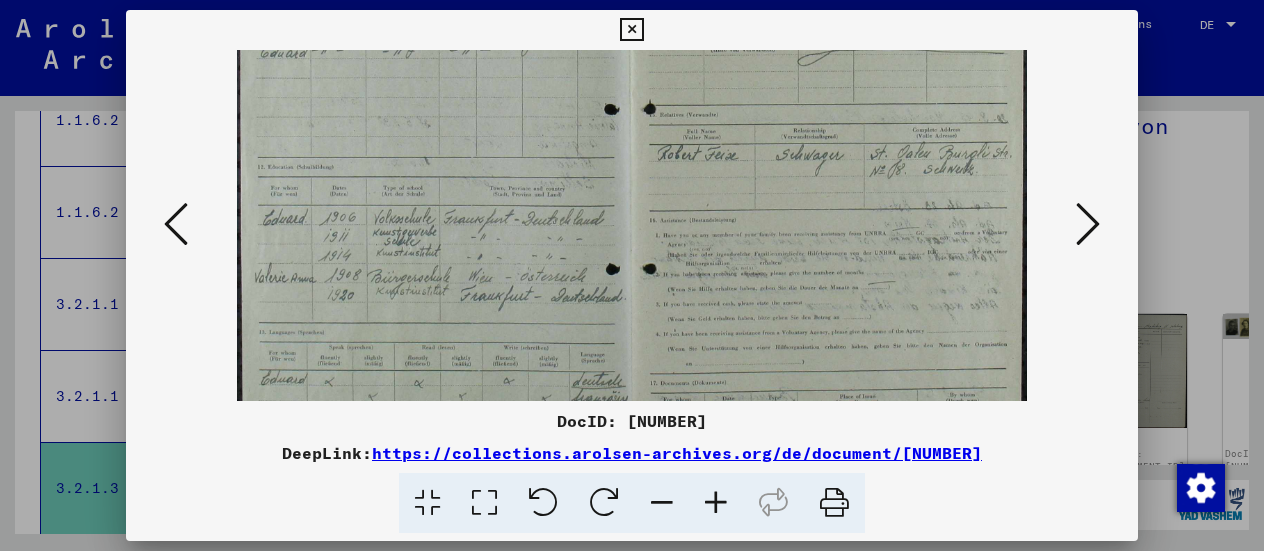 scroll, scrollTop: 176, scrollLeft: 0, axis: vertical 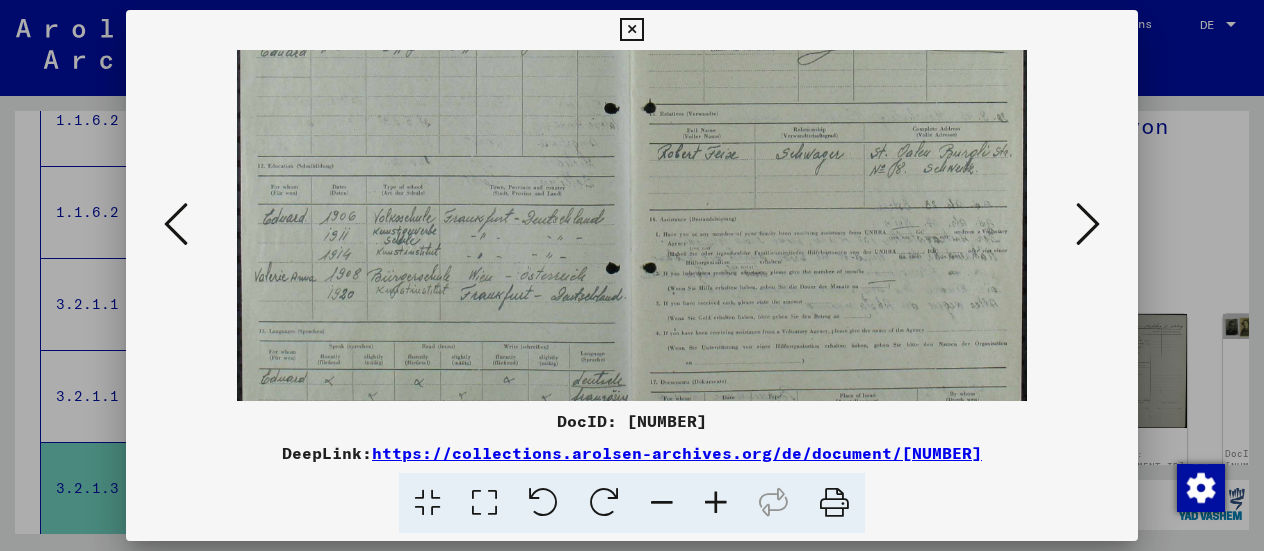 drag, startPoint x: 801, startPoint y: 270, endPoint x: 553, endPoint y: 94, distance: 304.10526 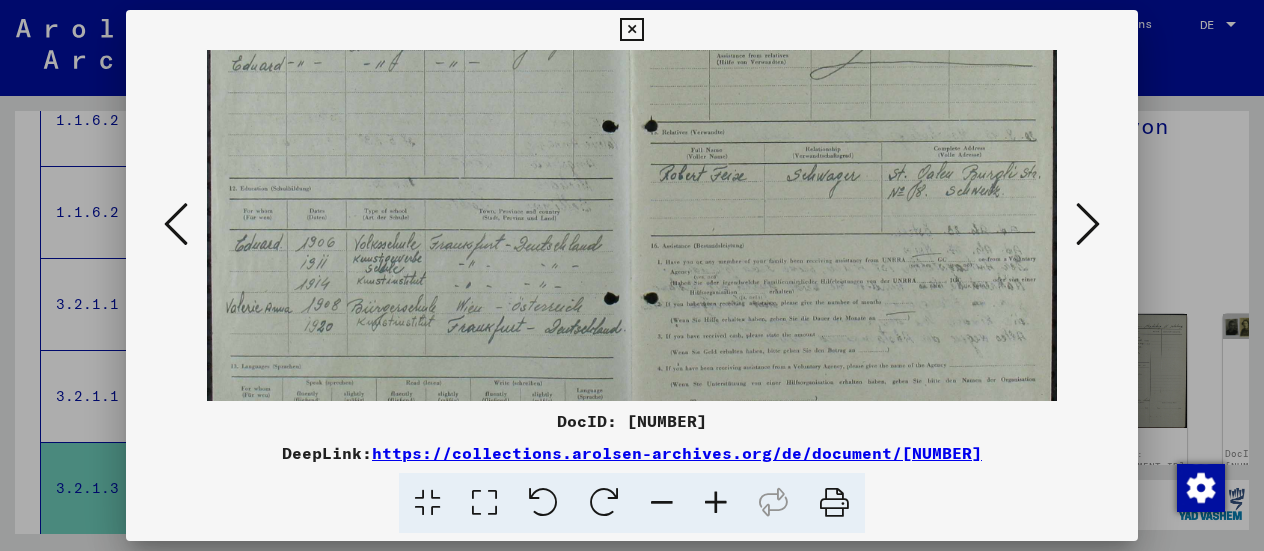 click at bounding box center (716, 503) 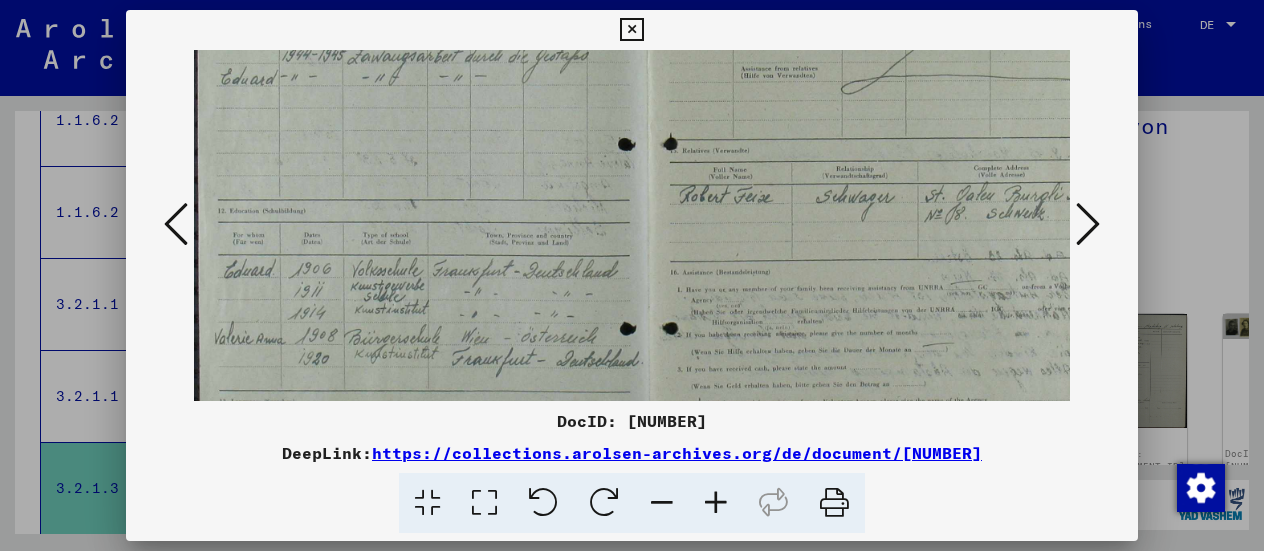 click at bounding box center [716, 503] 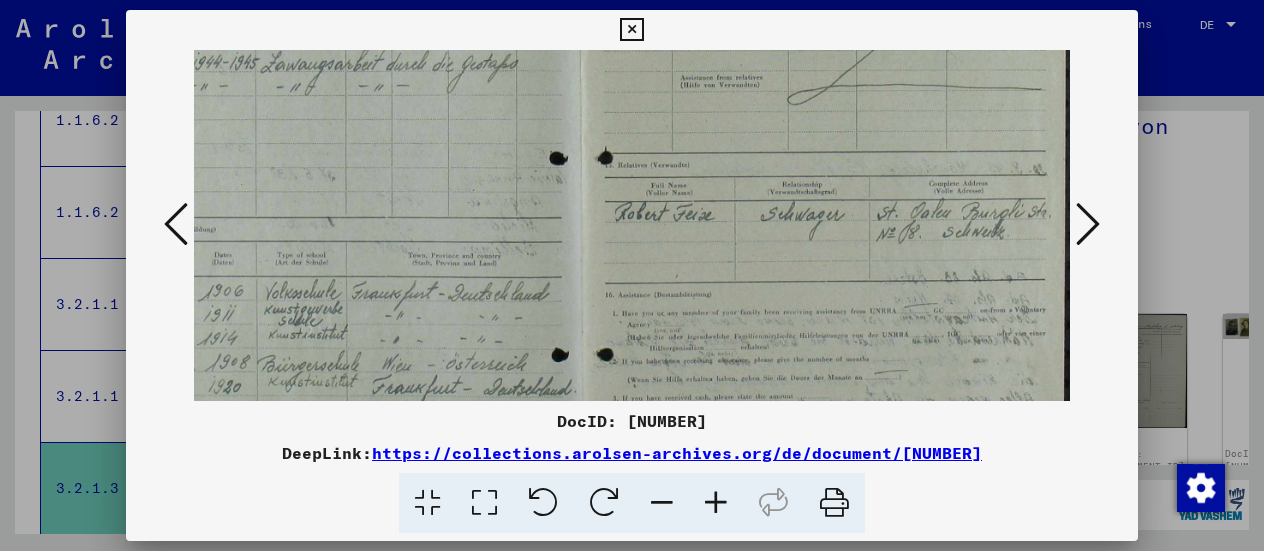 scroll, scrollTop: 179, scrollLeft: 97, axis: both 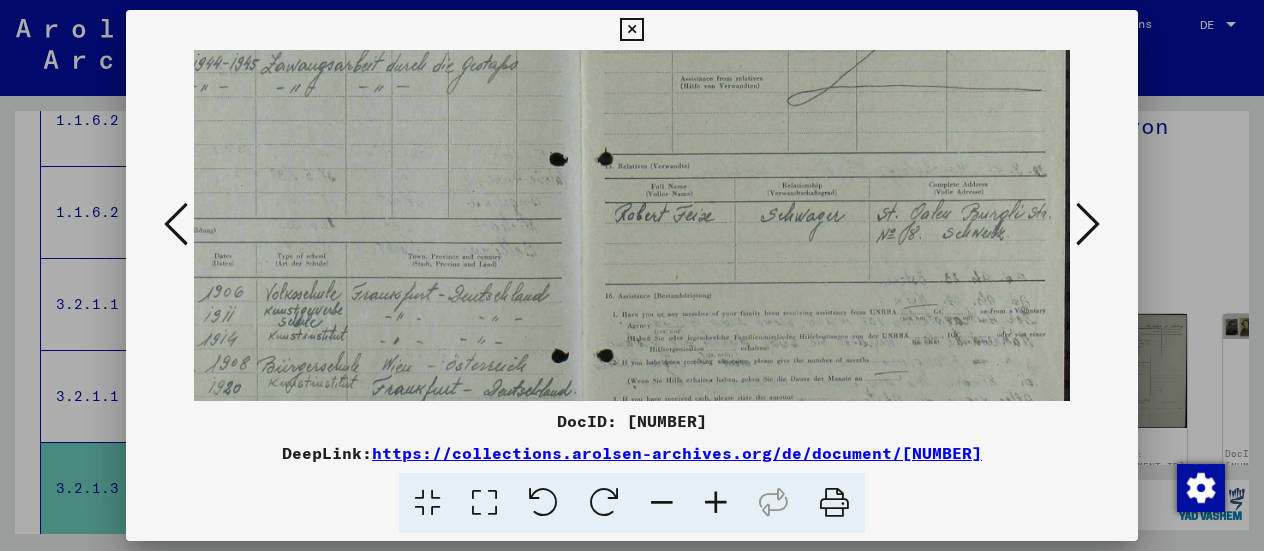 drag, startPoint x: 893, startPoint y: 370, endPoint x: 690, endPoint y: 367, distance: 203.02217 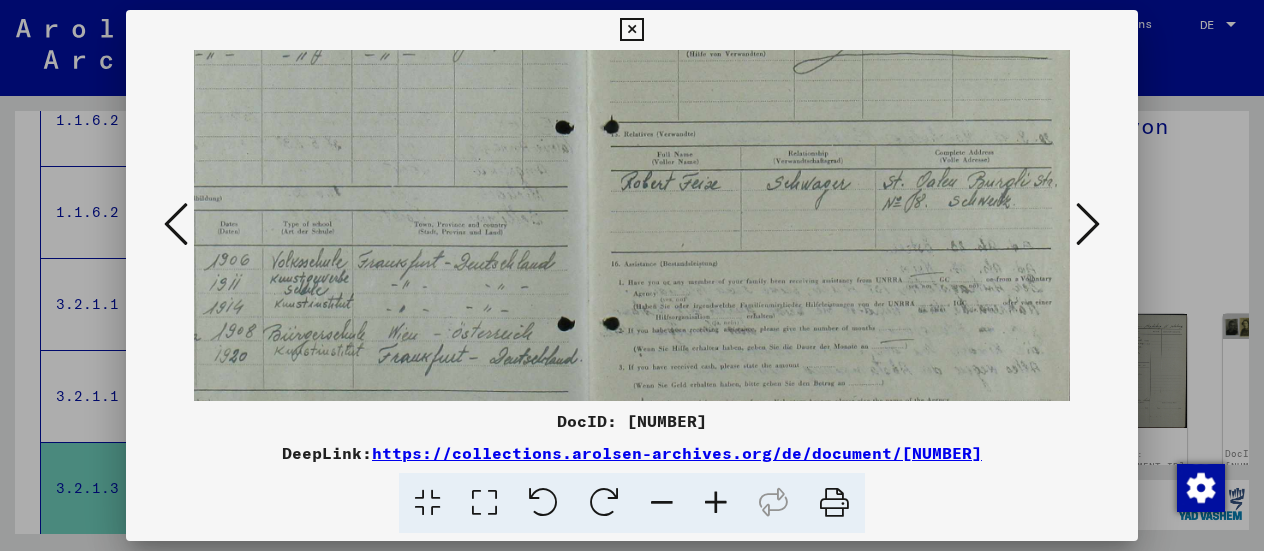 scroll, scrollTop: 220, scrollLeft: 90, axis: both 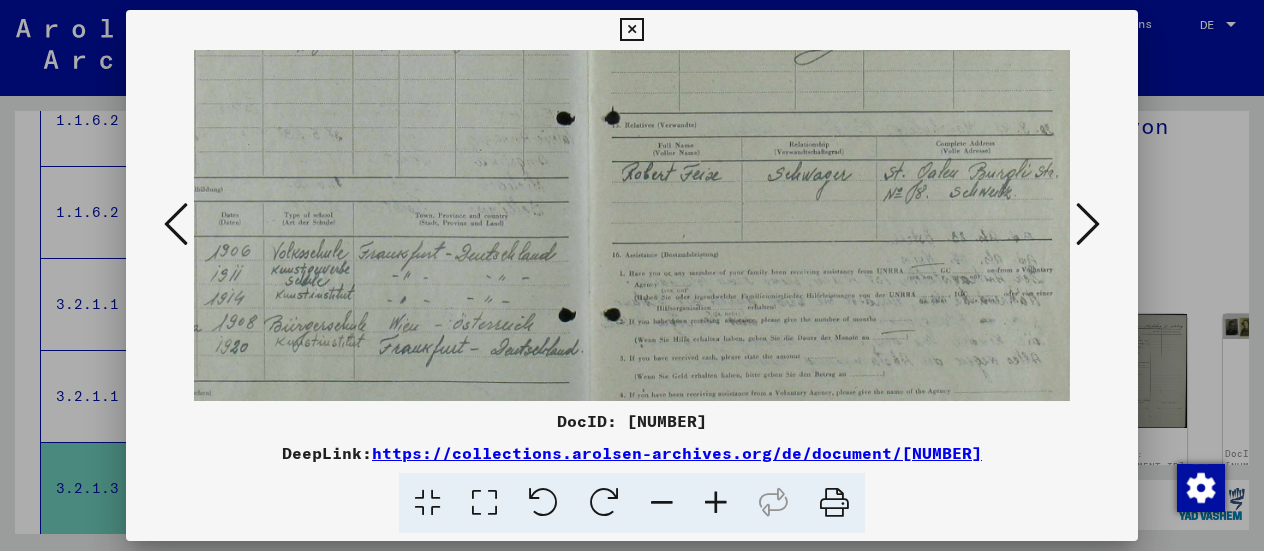 drag, startPoint x: 422, startPoint y: 333, endPoint x: 429, endPoint y: 292, distance: 41.59327 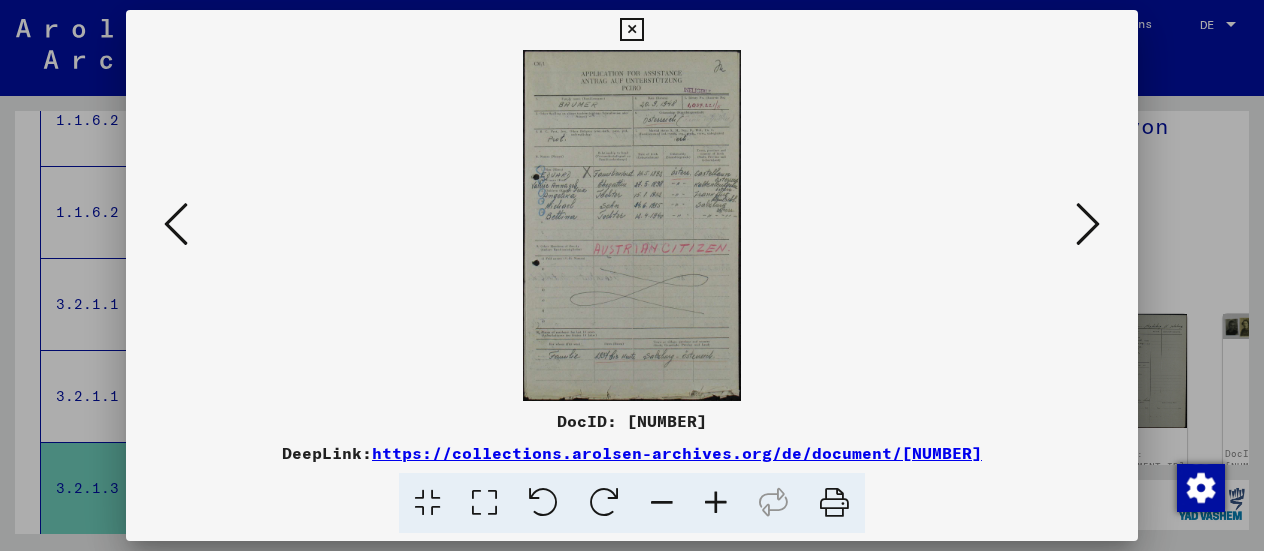 click at bounding box center [1088, 224] 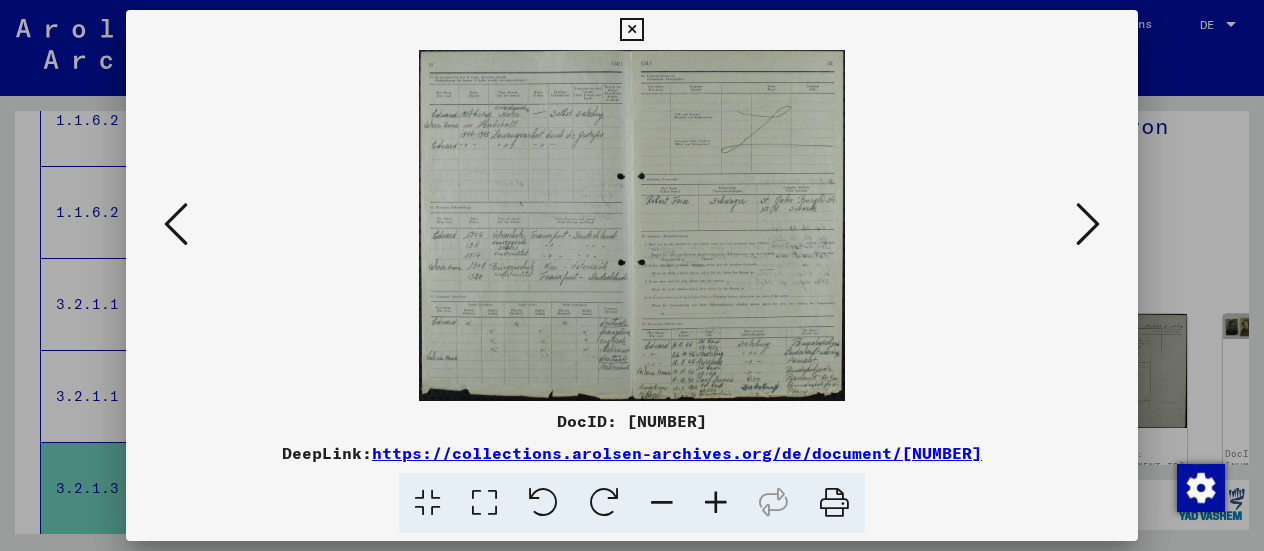 click at bounding box center (834, 503) 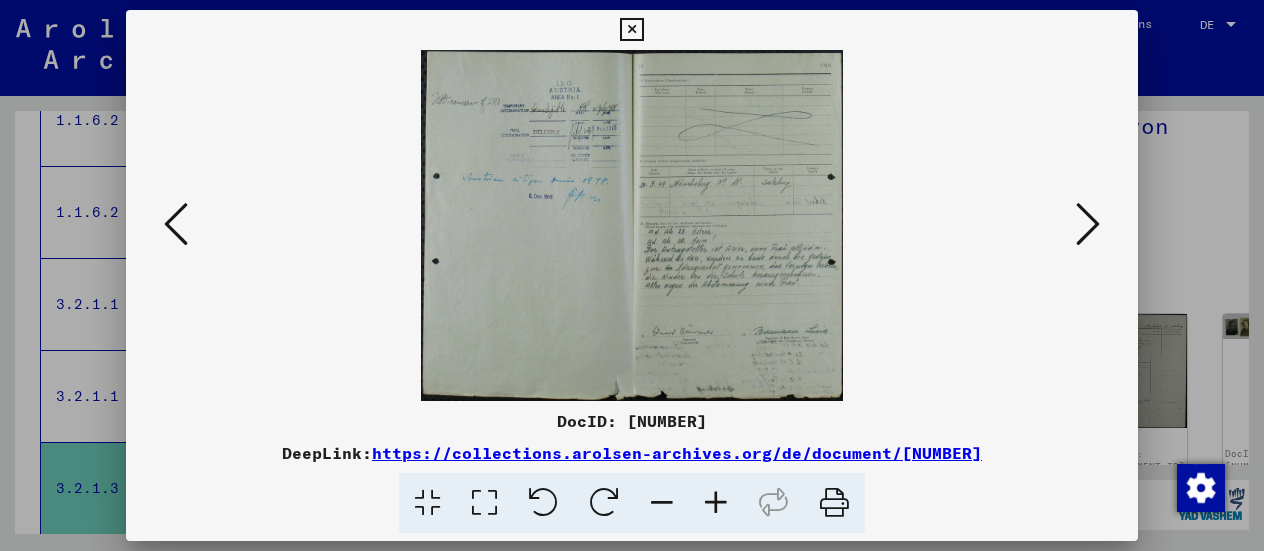 drag, startPoint x: 832, startPoint y: 502, endPoint x: 962, endPoint y: 486, distance: 130.98091 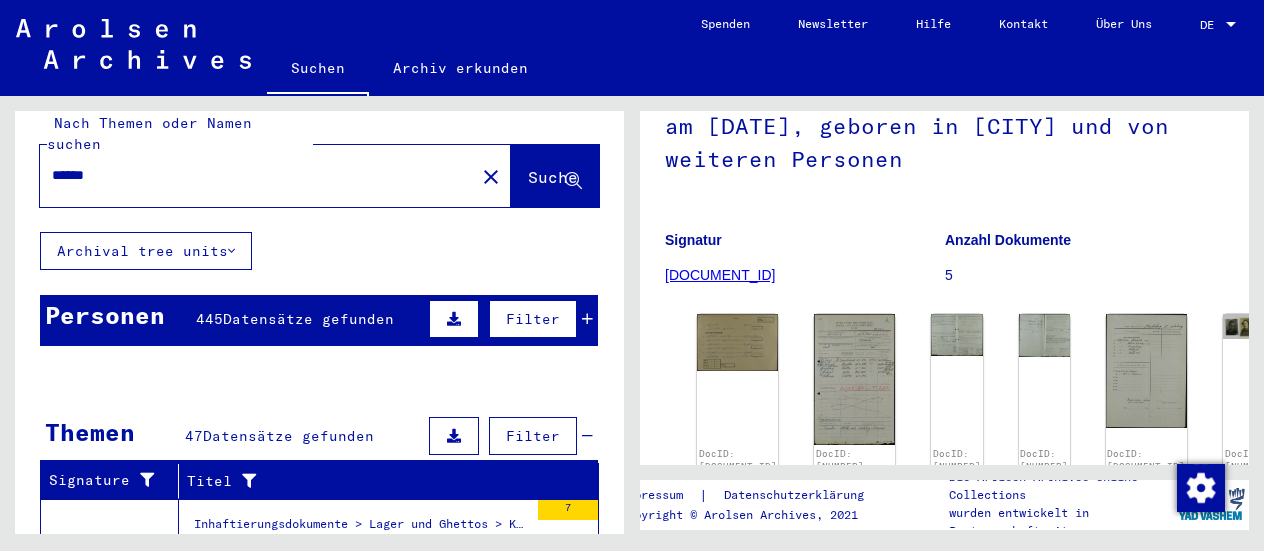 scroll, scrollTop: 0, scrollLeft: 0, axis: both 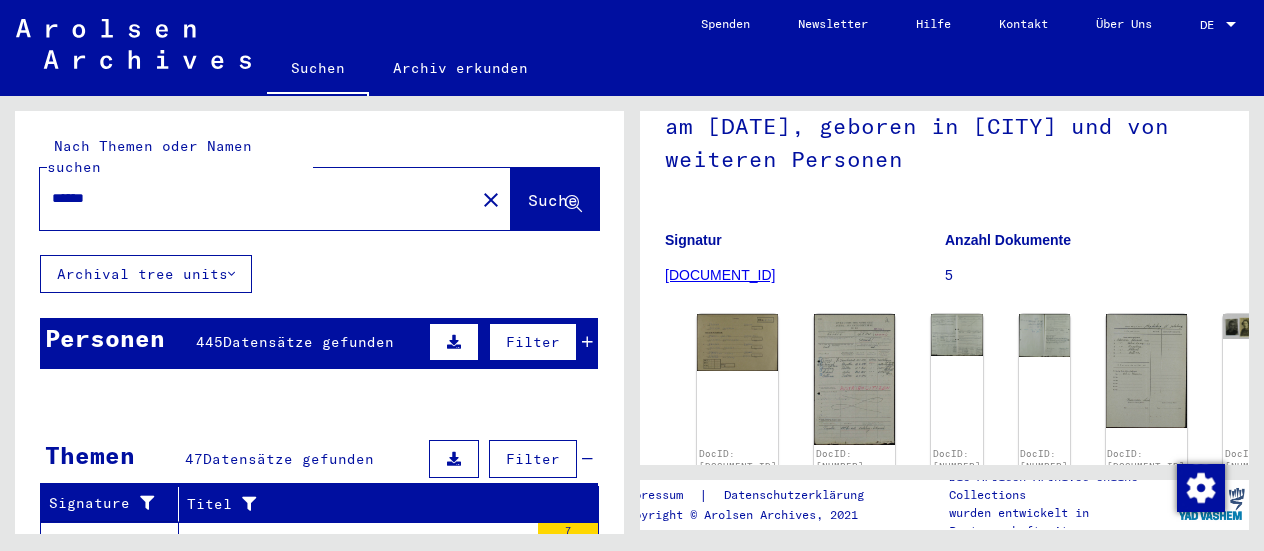 click on "DocID: [NUMBER]" 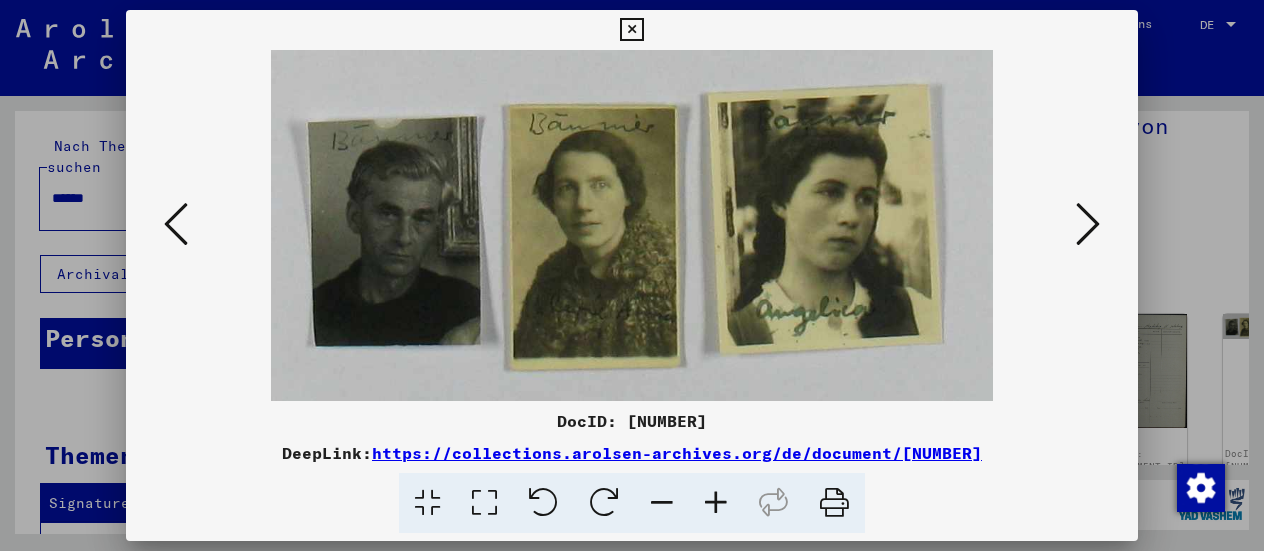 click at bounding box center [1088, 224] 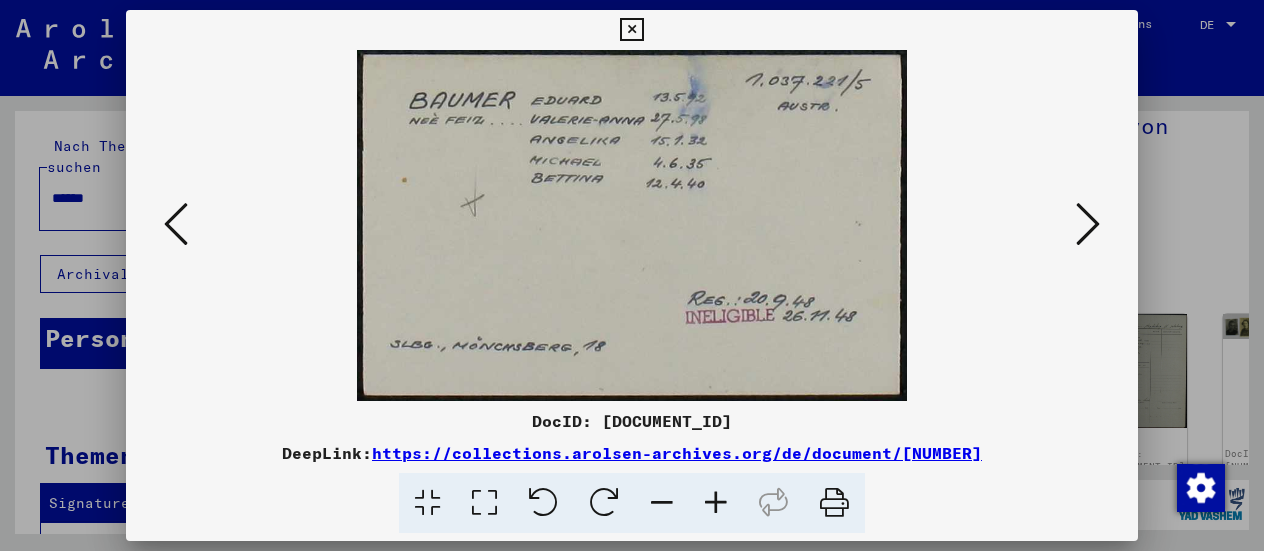 click at bounding box center [1088, 224] 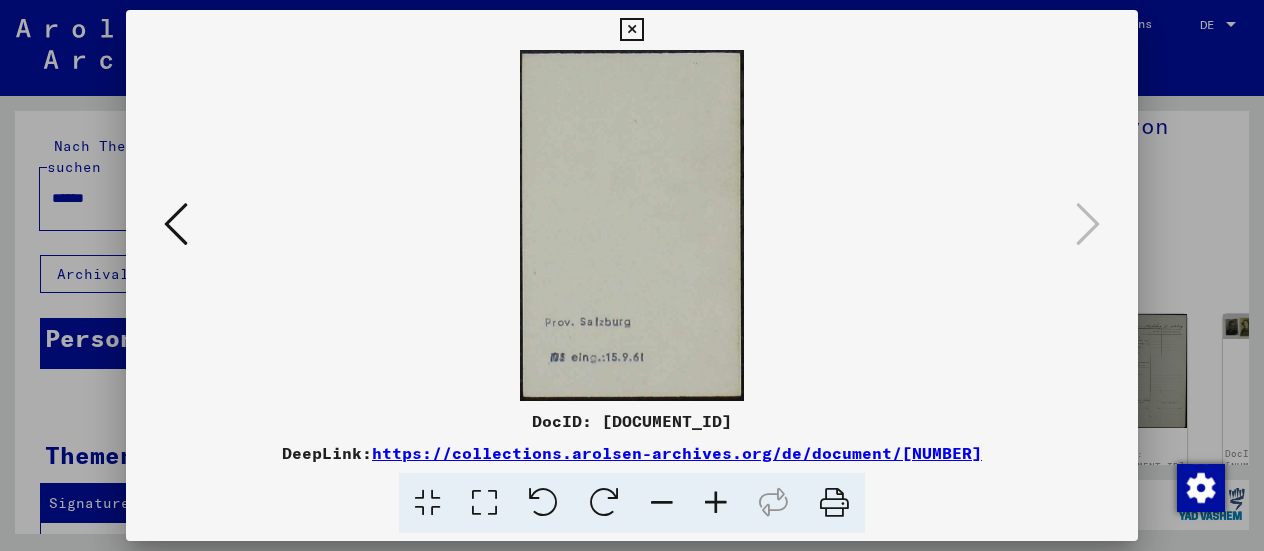 click at bounding box center (176, 224) 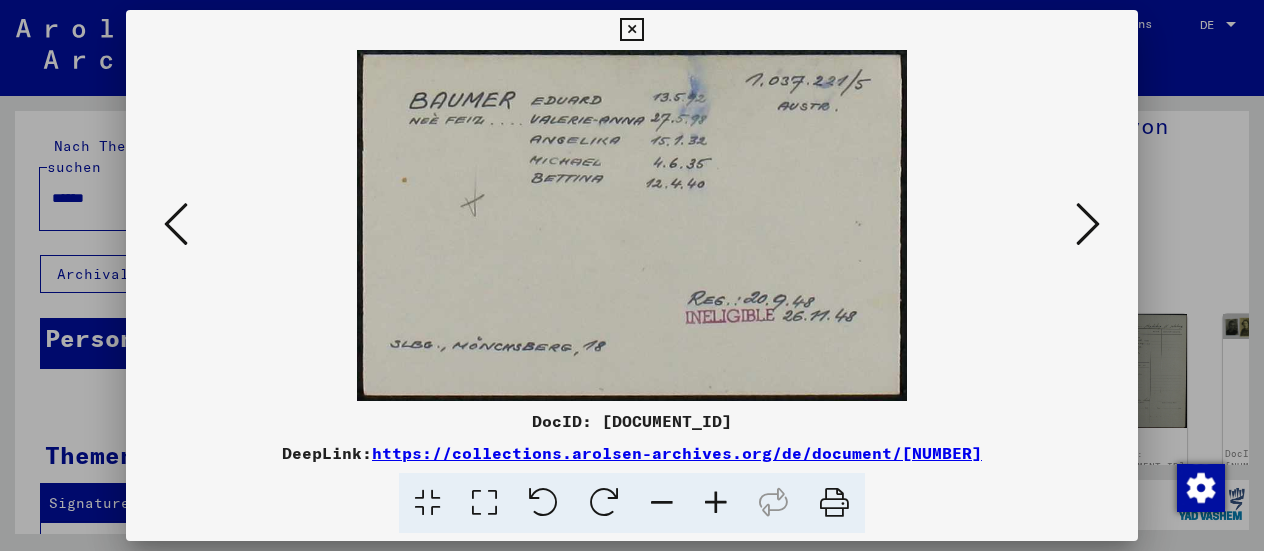 click at bounding box center [631, 30] 